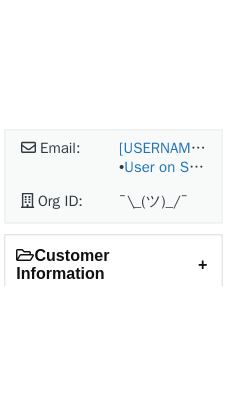 scroll, scrollTop: 0, scrollLeft: 0, axis: both 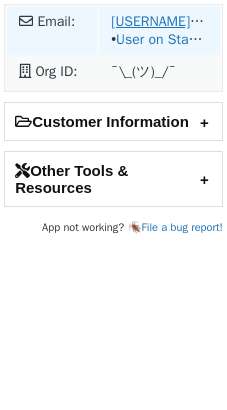 click on "[USERNAME]@[DOMAIN].com" at bounding box center [200, 21] 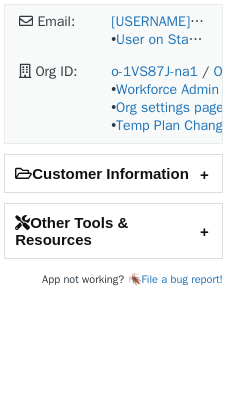 scroll, scrollTop: 0, scrollLeft: 0, axis: both 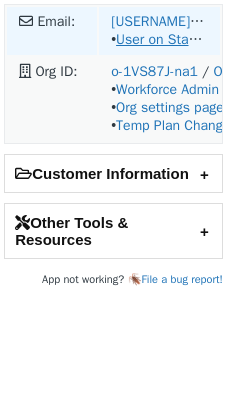 click on "User on Staging" at bounding box center [164, 39] 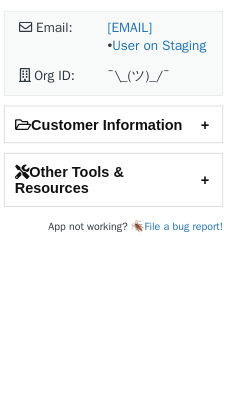 scroll, scrollTop: 0, scrollLeft: 0, axis: both 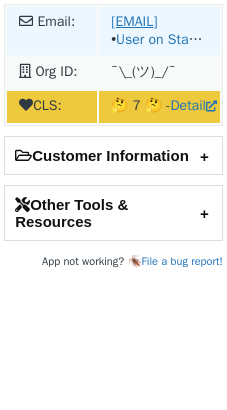 click on "[EMAIL]" at bounding box center [134, 21] 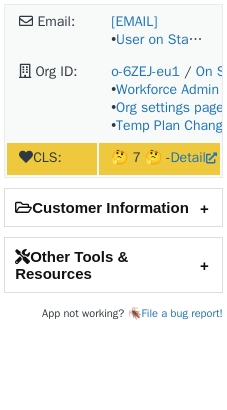 scroll, scrollTop: 0, scrollLeft: 0, axis: both 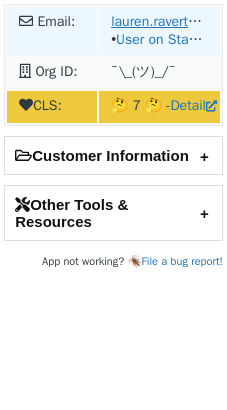 click on "lauren.ravert@goeverbright.com" at bounding box center (178, 21) 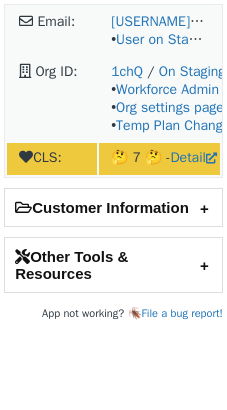 scroll, scrollTop: 0, scrollLeft: 0, axis: both 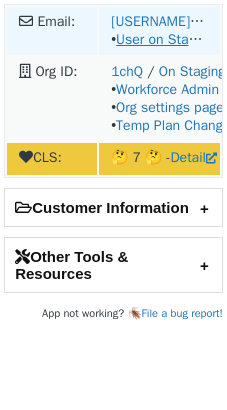 click on "User on Staging" at bounding box center (164, 39) 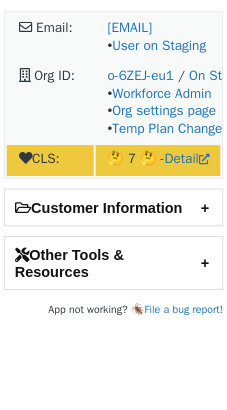 scroll, scrollTop: 0, scrollLeft: 0, axis: both 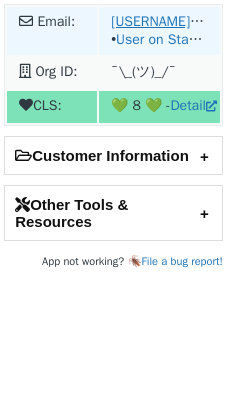 click on "[USERNAME]@[DOMAIN]" at bounding box center (185, 21) 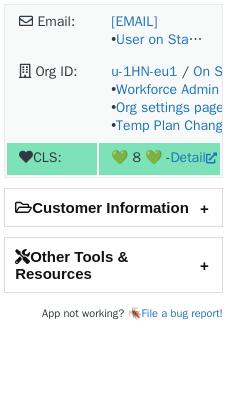 scroll, scrollTop: 0, scrollLeft: 0, axis: both 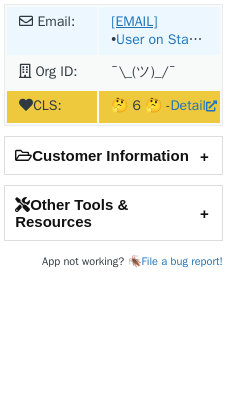 click on "[EMAIL]" at bounding box center [134, 21] 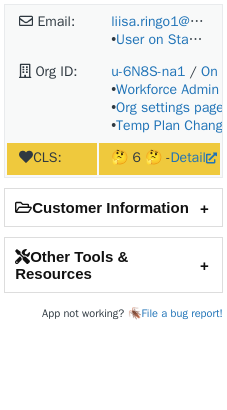 scroll, scrollTop: 0, scrollLeft: 0, axis: both 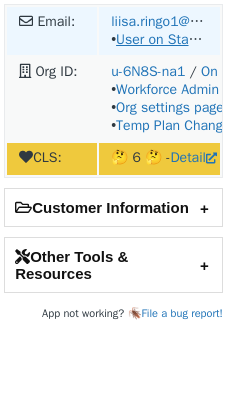 click on "User on Staging" at bounding box center [164, 39] 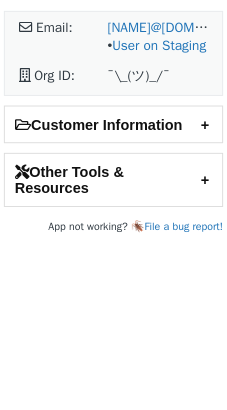 scroll, scrollTop: 0, scrollLeft: 0, axis: both 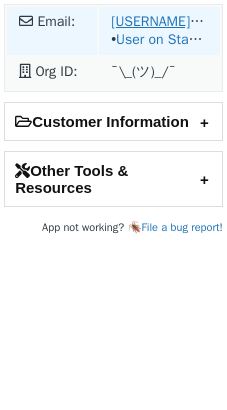 click on "[EMAIL]" at bounding box center (185, 21) 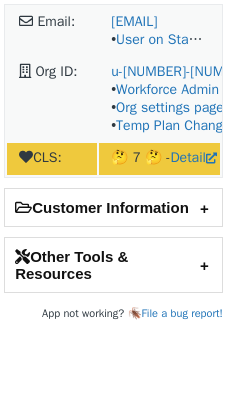 scroll, scrollTop: 0, scrollLeft: 0, axis: both 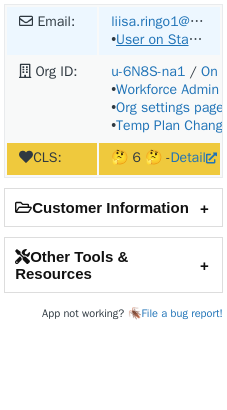 click on "User on Staging" at bounding box center (164, 39) 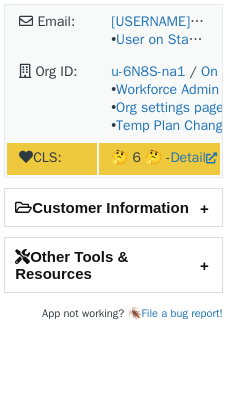 scroll, scrollTop: 0, scrollLeft: 0, axis: both 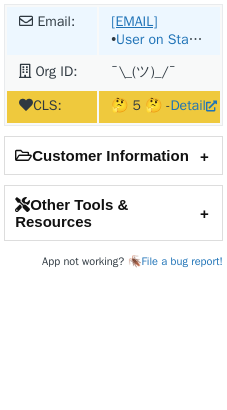 click on "[EMAIL]" at bounding box center [134, 21] 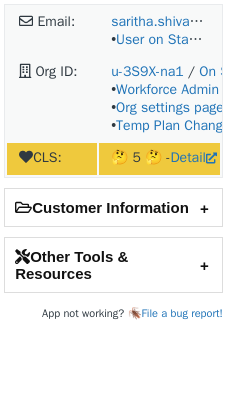 scroll, scrollTop: 0, scrollLeft: 0, axis: both 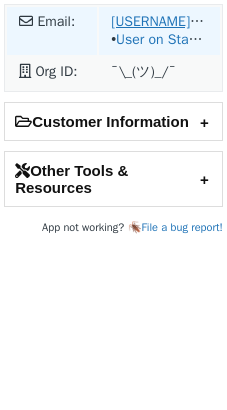 click on "[USERNAME]@[DOMAIN].com" at bounding box center (200, 21) 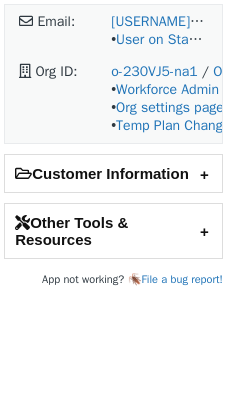 scroll, scrollTop: 0, scrollLeft: 0, axis: both 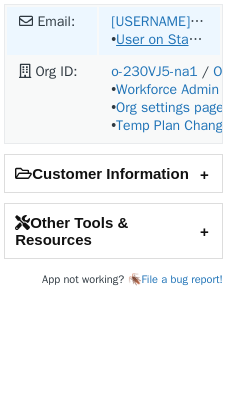 click on "User on Staging" at bounding box center (164, 39) 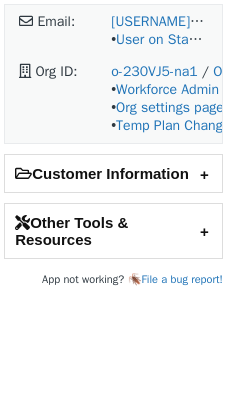 scroll, scrollTop: 0, scrollLeft: 0, axis: both 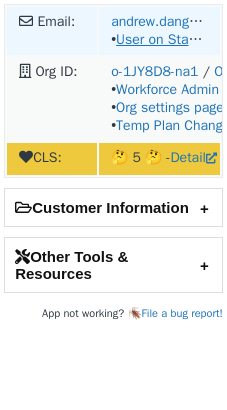 click on "User on Staging" at bounding box center [164, 39] 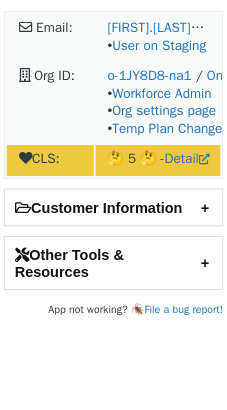 scroll, scrollTop: 0, scrollLeft: 0, axis: both 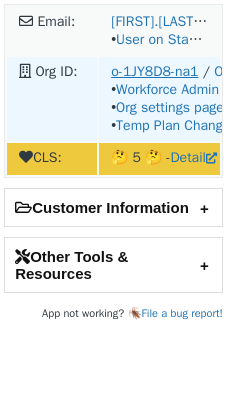 click on "o-1JY8D8-na1" at bounding box center [154, 71] 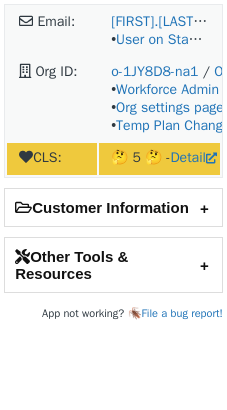 scroll, scrollTop: 0, scrollLeft: 0, axis: both 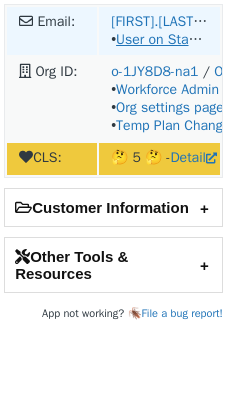 click on "User on Staging" at bounding box center [164, 39] 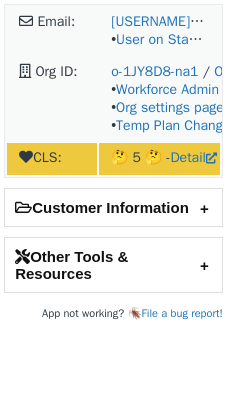 scroll, scrollTop: 0, scrollLeft: 0, axis: both 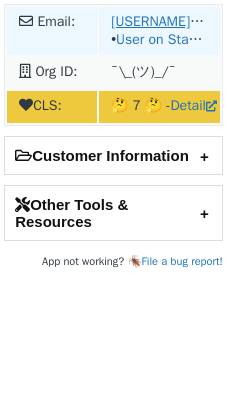 click on "[USERNAME]@[DOMAIN]" at bounding box center (185, 21) 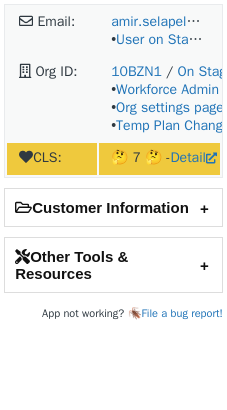 scroll, scrollTop: 0, scrollLeft: 0, axis: both 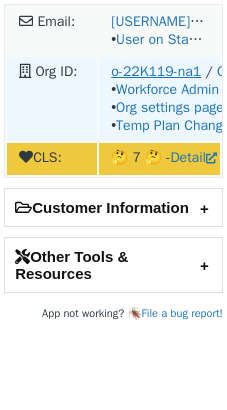 click on "o-22K119-na1" at bounding box center (156, 71) 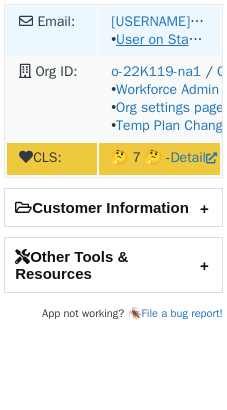 click on "User on Staging" at bounding box center [164, 39] 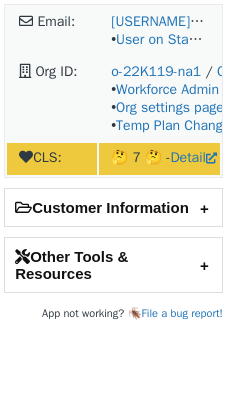 click on "Other Tools & Resources" at bounding box center [113, 265] 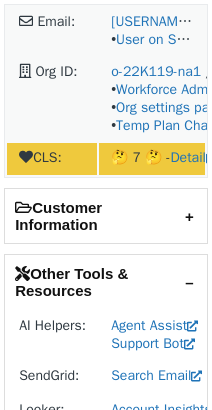 click on "Customer Information" at bounding box center [106, 216] 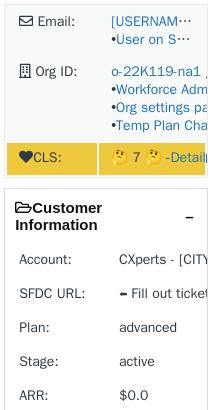 click on "Customer Information" at bounding box center [106, 216] 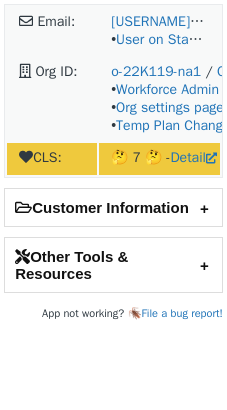 click on "Other Tools & Resources" at bounding box center [113, 265] 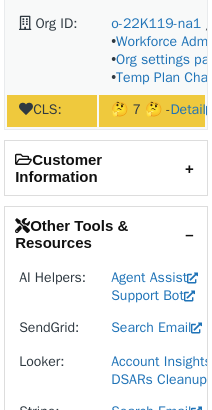 scroll, scrollTop: 95, scrollLeft: 0, axis: vertical 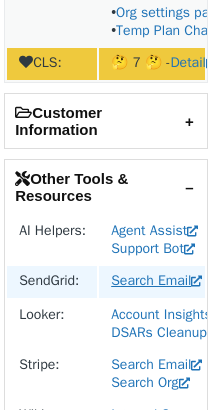 click on "Search Email" at bounding box center [156, 280] 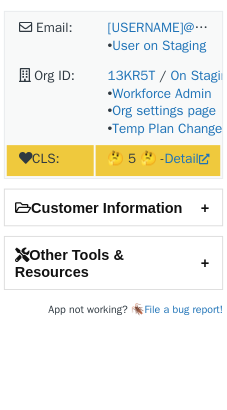 scroll, scrollTop: 0, scrollLeft: 0, axis: both 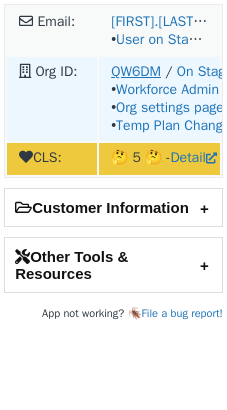 click on "QW6DM" at bounding box center [136, 71] 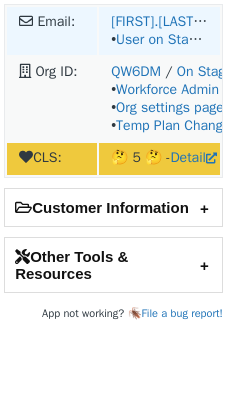 click on "•  User on Staging" at bounding box center [162, 39] 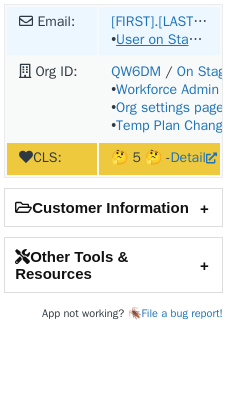 click on "User on Staging" at bounding box center (164, 39) 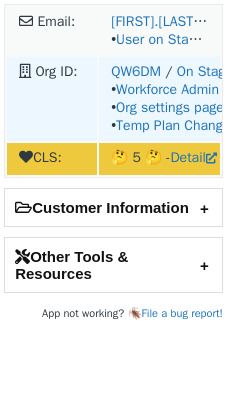 click on "QW6DM
/   On Staging
•  Workforce Admin   •  Org settings page •  Temp Plan Changes" at bounding box center [159, 31] 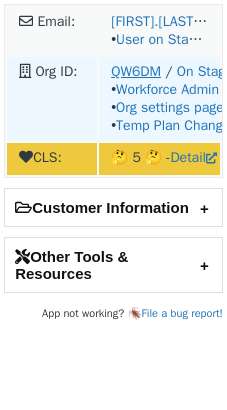 click on "QW6DM" at bounding box center (136, 71) 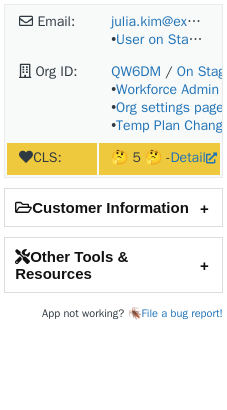 scroll, scrollTop: 0, scrollLeft: 0, axis: both 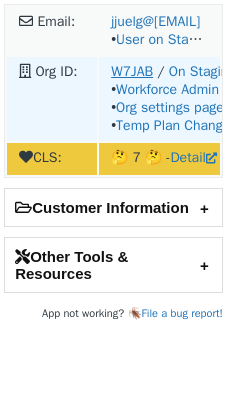 click on "W7JAB" at bounding box center [132, 71] 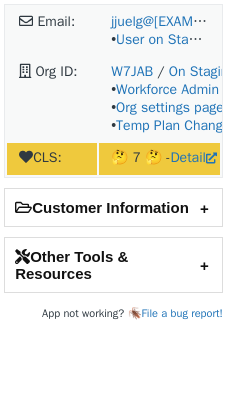 scroll, scrollTop: 0, scrollLeft: 0, axis: both 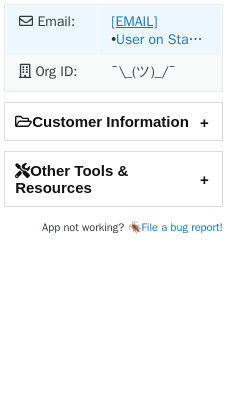 click on "[EMAIL]" at bounding box center [134, 21] 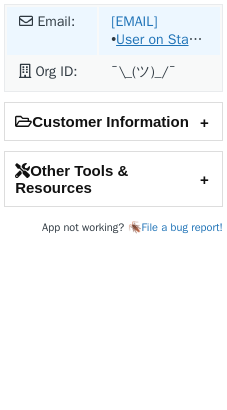 click on "User on Staging" at bounding box center [164, 39] 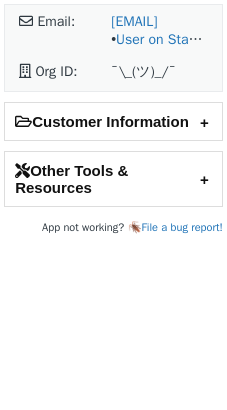 click on "Other Tools & Resources" at bounding box center [113, 179] 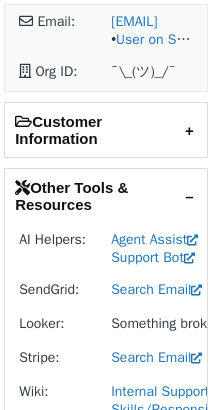 scroll, scrollTop: 43, scrollLeft: 0, axis: vertical 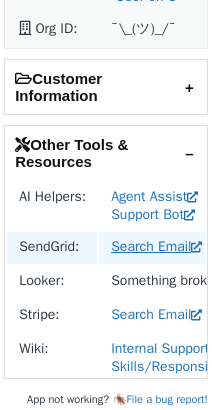 click on "Search Email" at bounding box center [156, 246] 